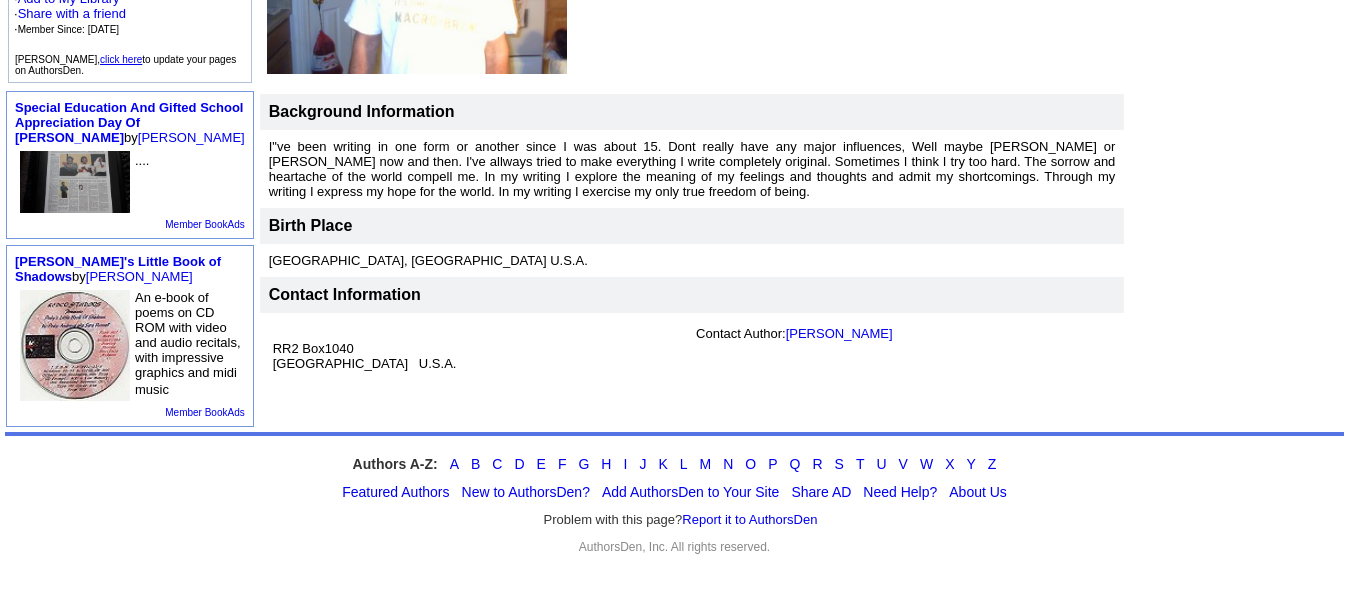 scroll, scrollTop: 272, scrollLeft: 0, axis: vertical 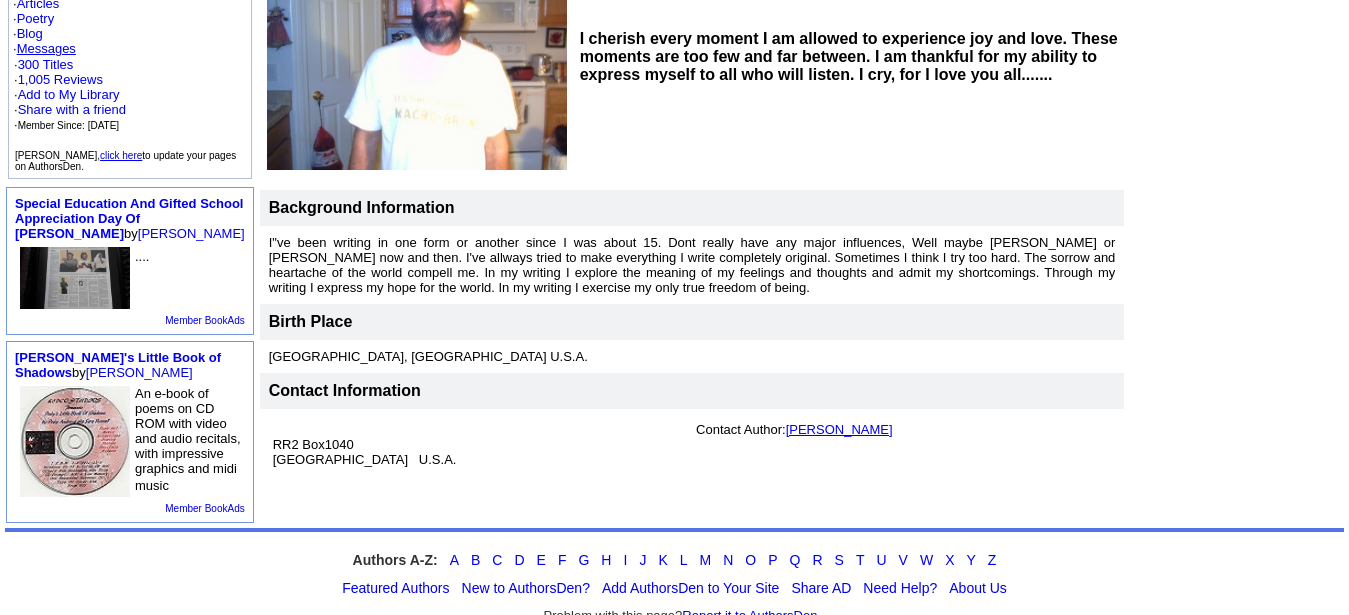 click on "Pierre  Ortega" at bounding box center (839, 429) 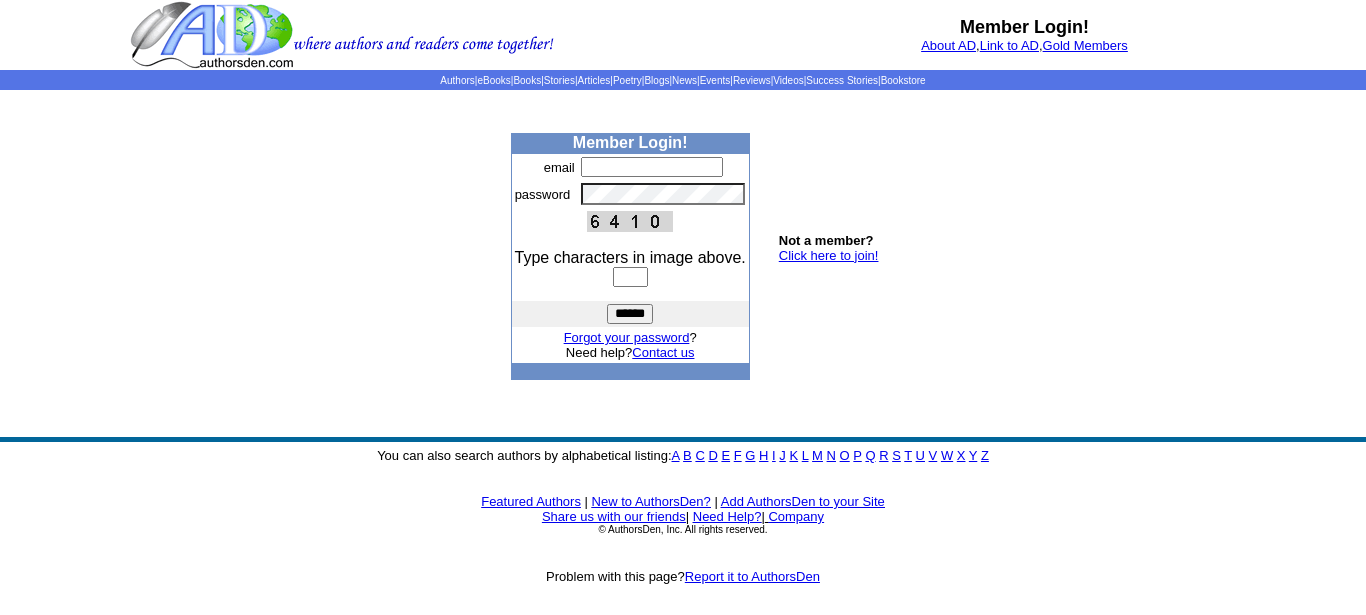 scroll, scrollTop: 0, scrollLeft: 0, axis: both 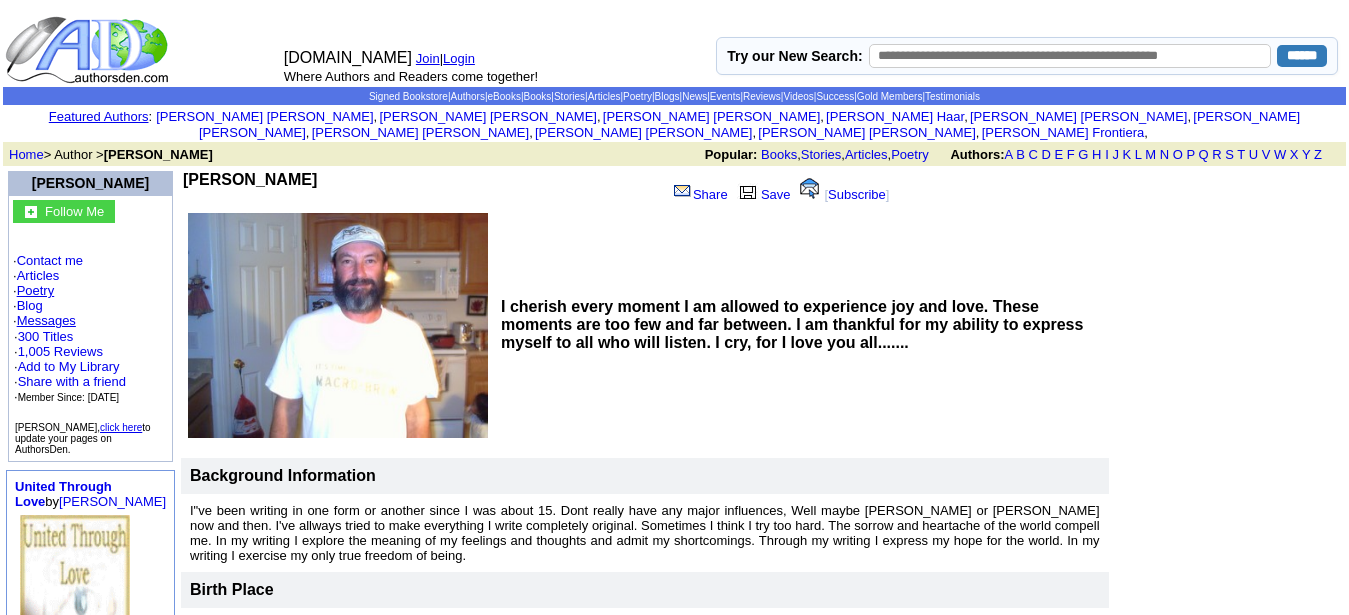 click on "Poetry" at bounding box center (36, 290) 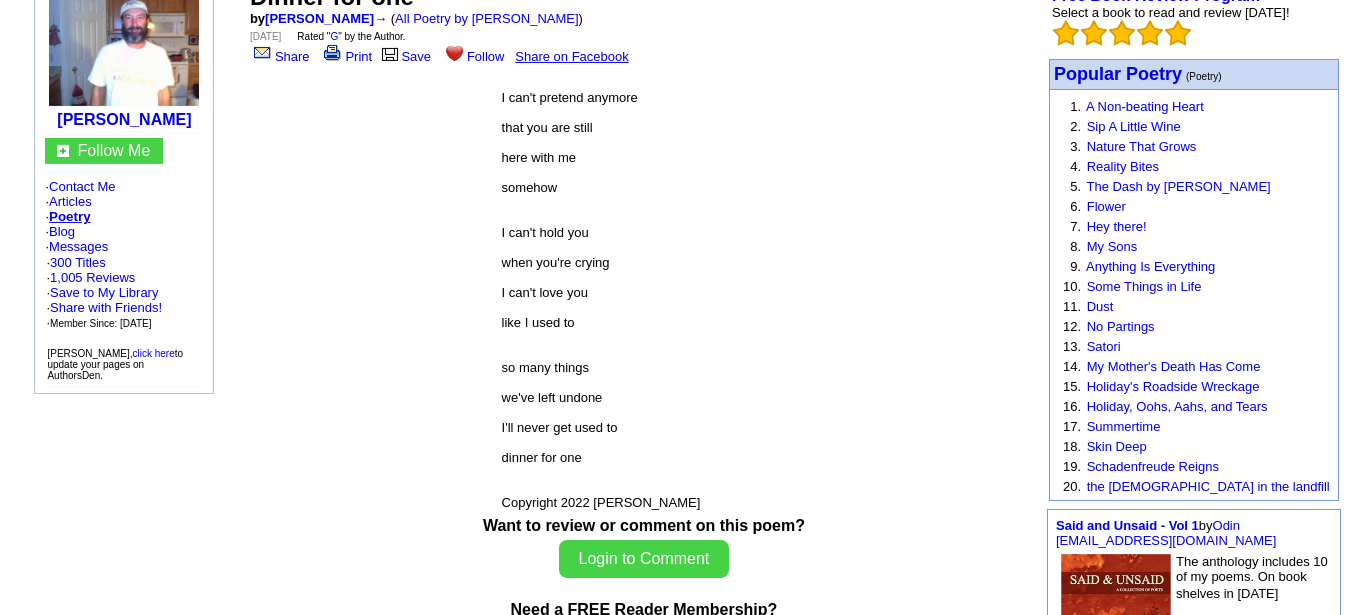 scroll, scrollTop: 132, scrollLeft: 0, axis: vertical 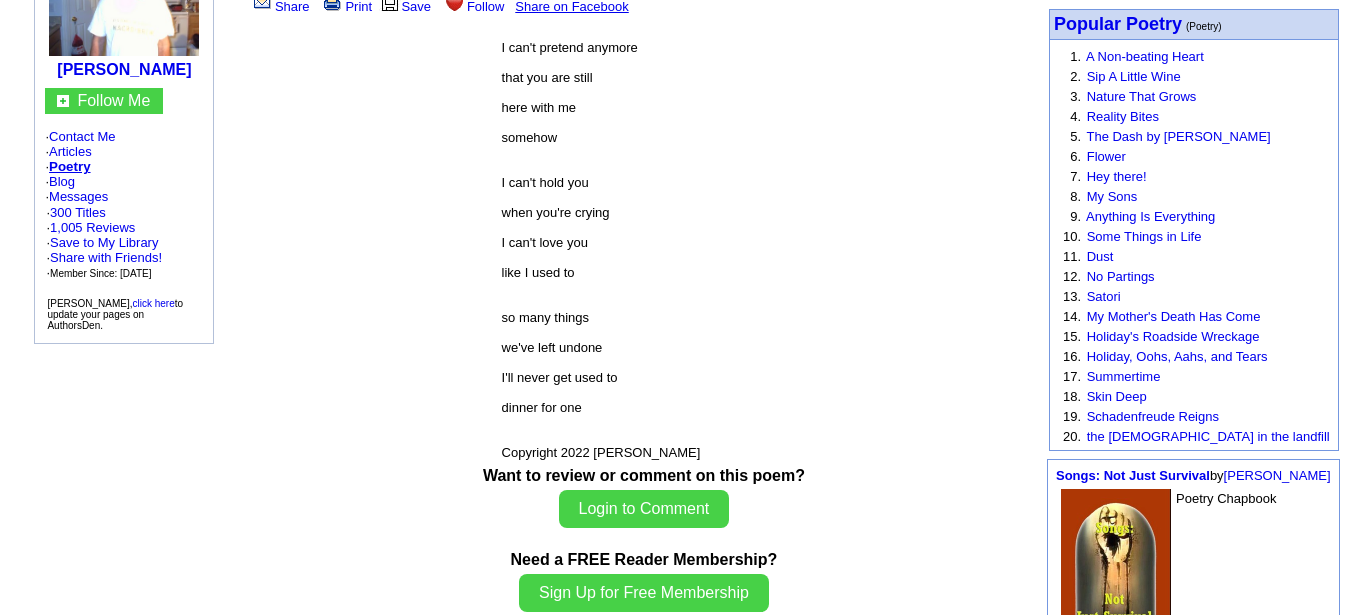 click on "the goddess in the landfill" at bounding box center (1208, 436) 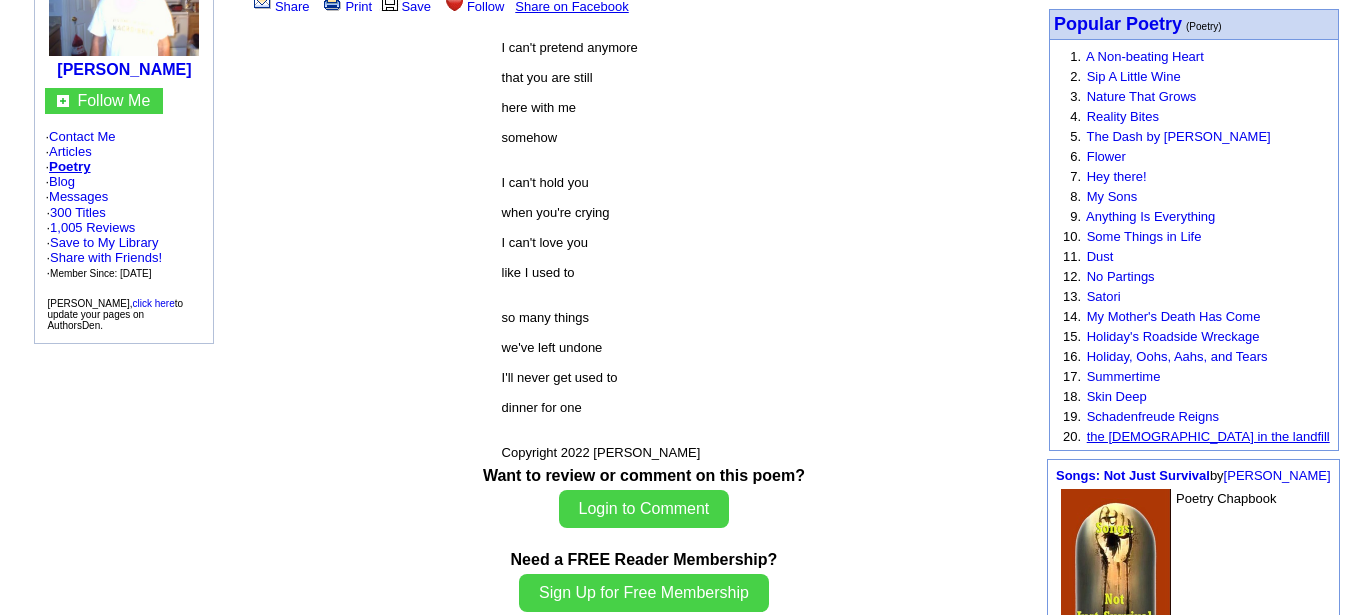 click on "the goddess in the landfill" at bounding box center (1208, 436) 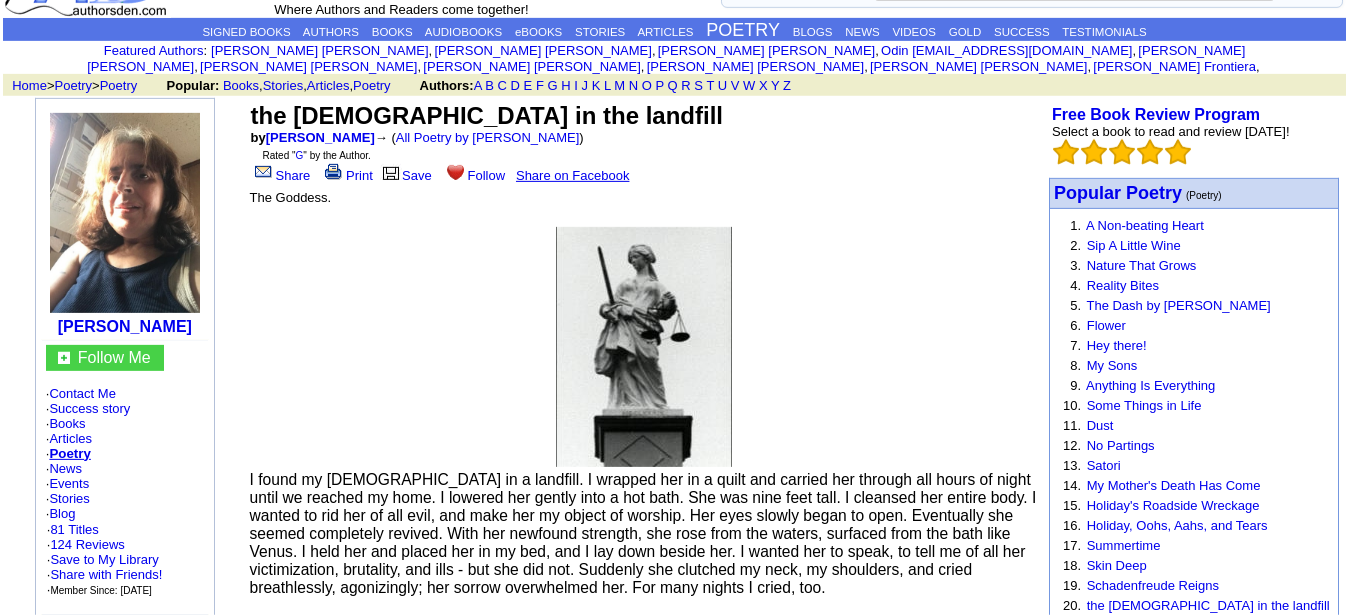 scroll, scrollTop: 102, scrollLeft: 0, axis: vertical 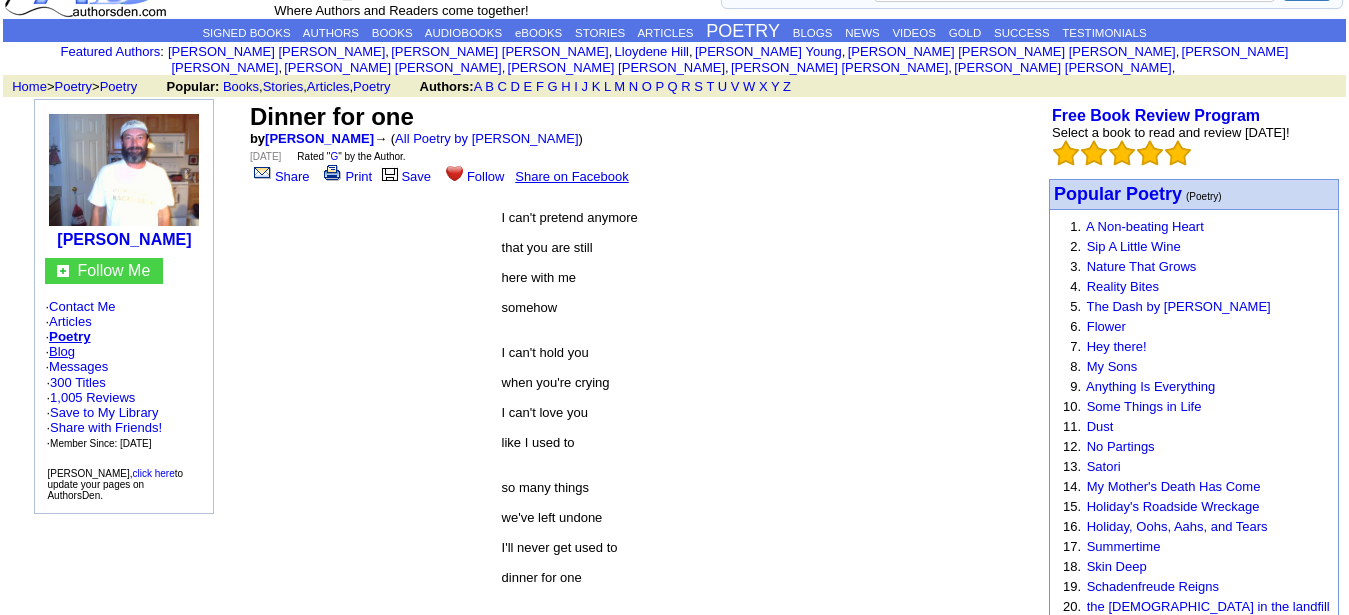click on "Blog" 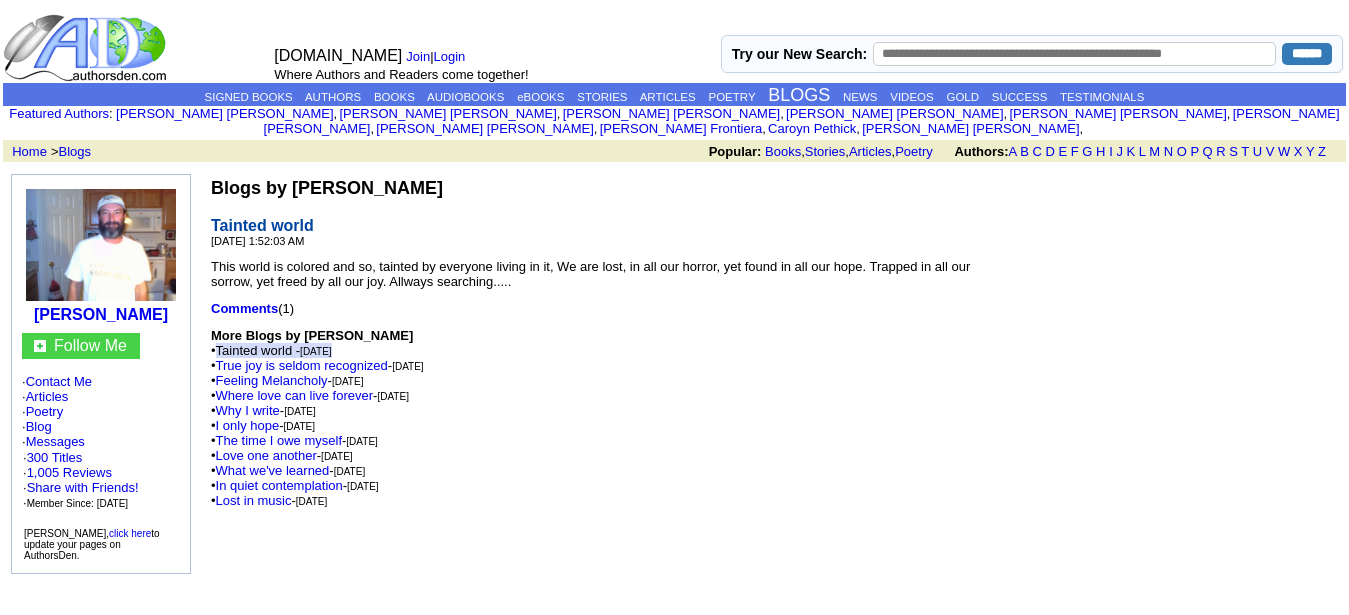 scroll, scrollTop: 0, scrollLeft: 0, axis: both 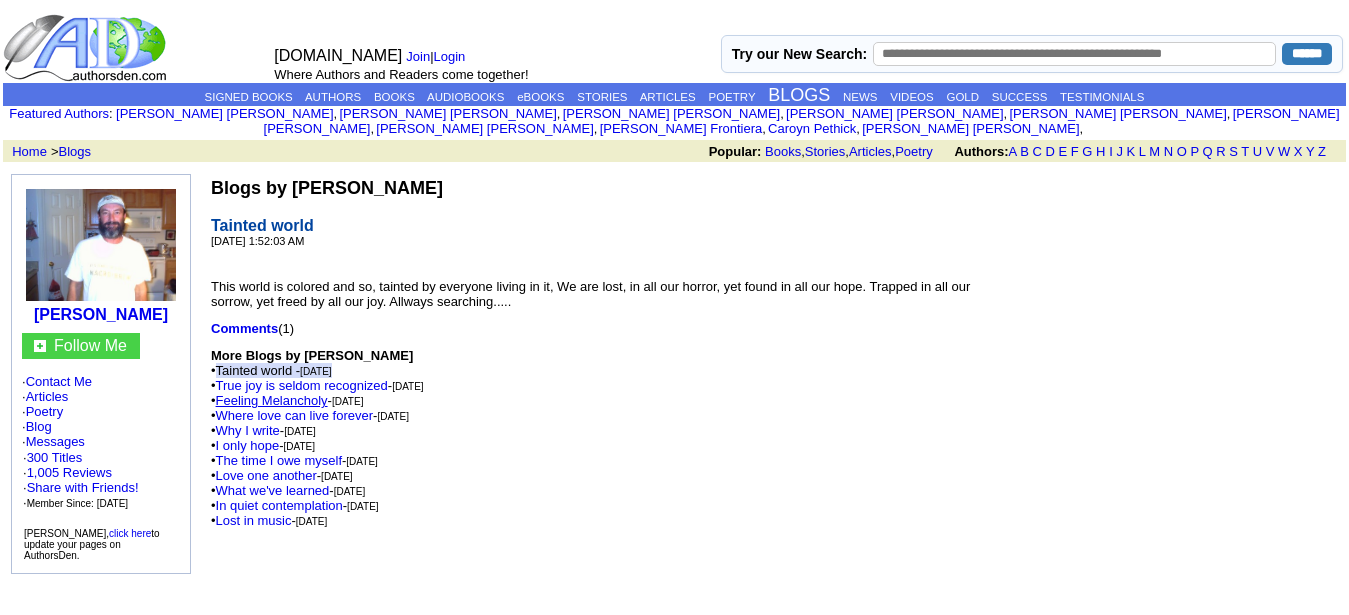 click on "Feeling Melancholy" at bounding box center (272, 400) 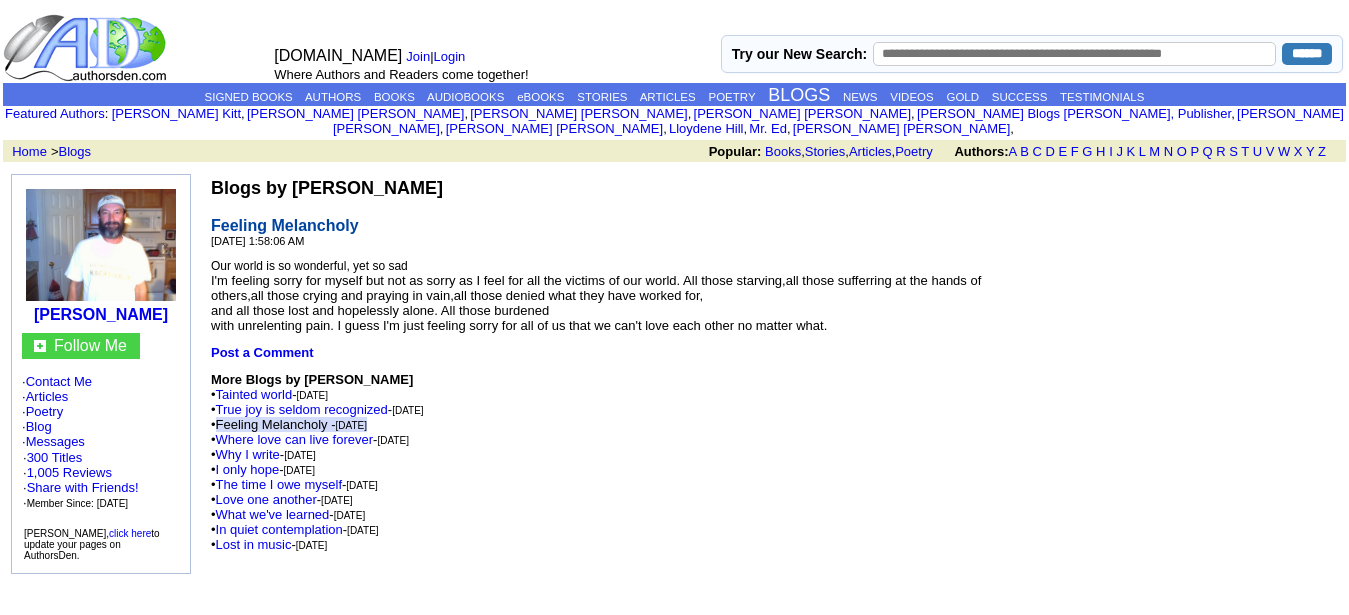 scroll, scrollTop: 0, scrollLeft: 0, axis: both 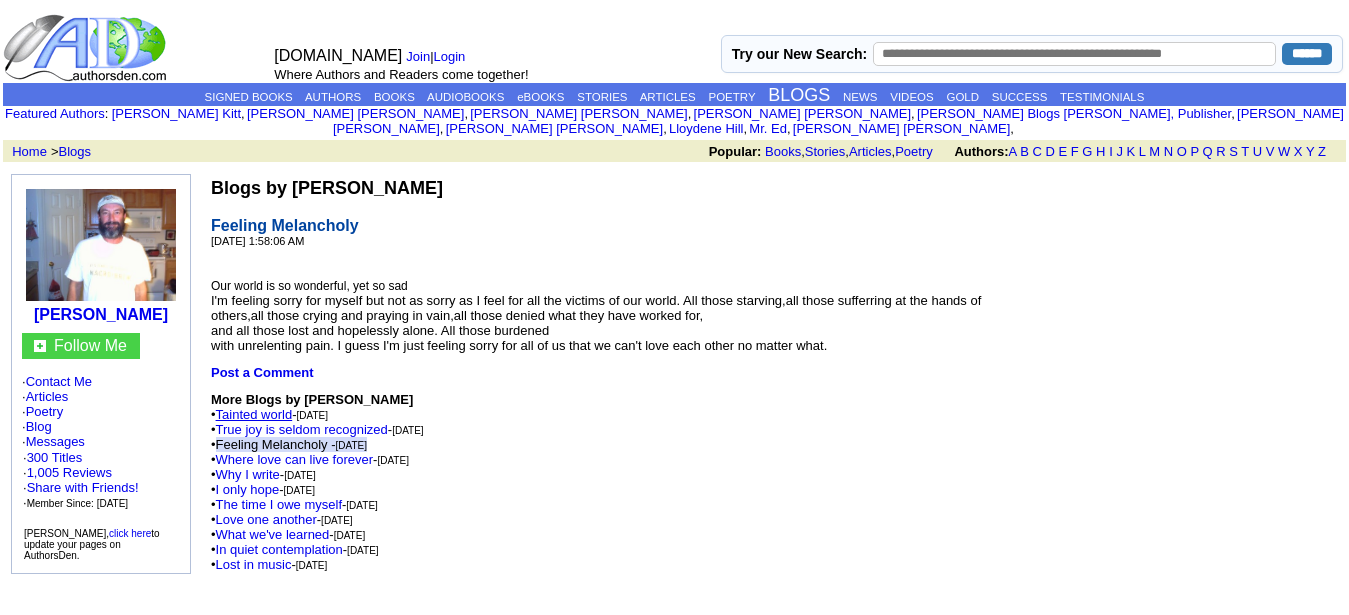 click on "Tainted world" at bounding box center (254, 414) 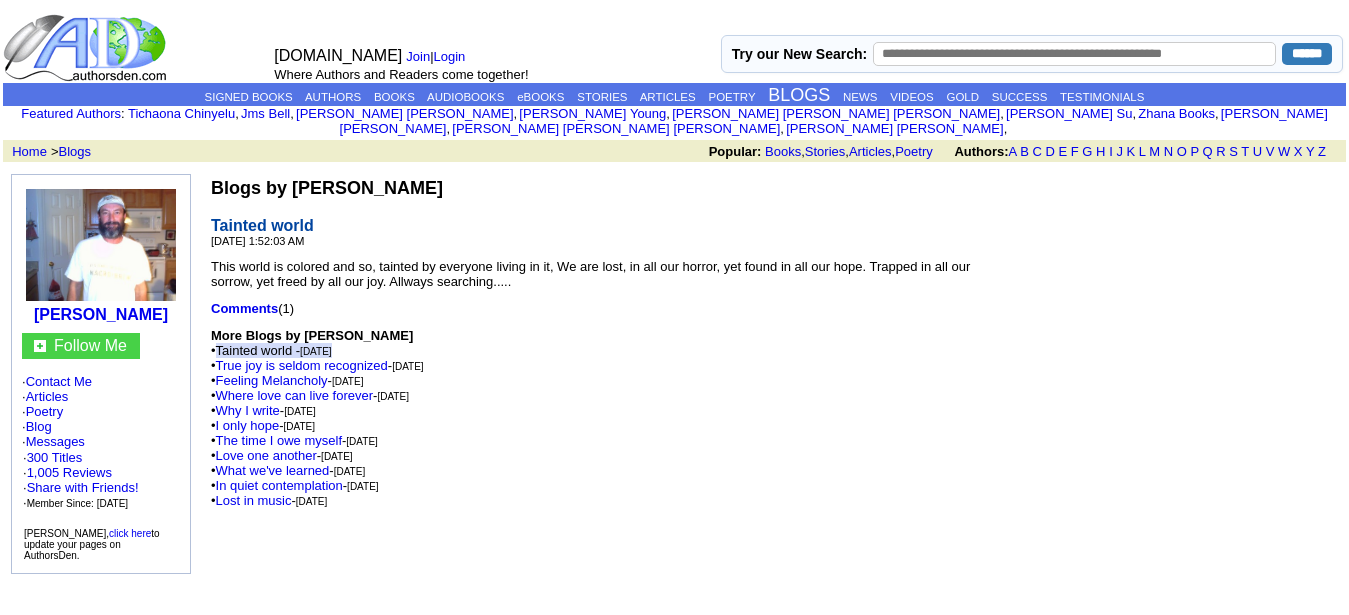 scroll, scrollTop: 0, scrollLeft: 0, axis: both 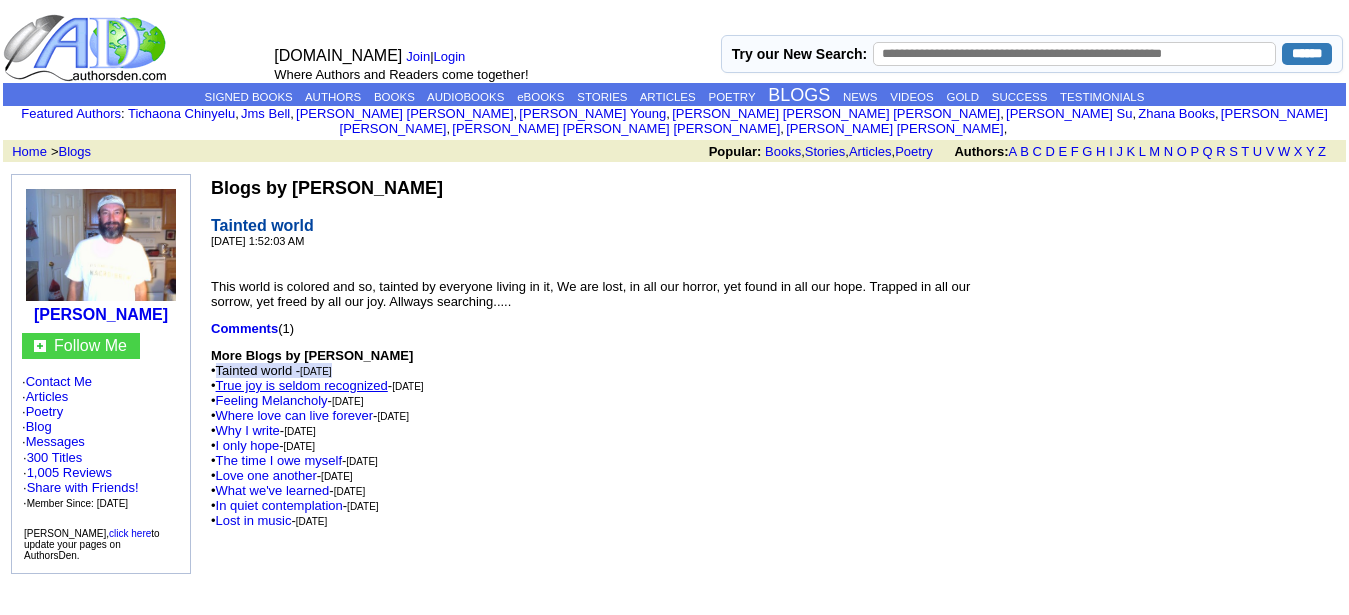 click on "True joy is seldom recognized" at bounding box center (302, 385) 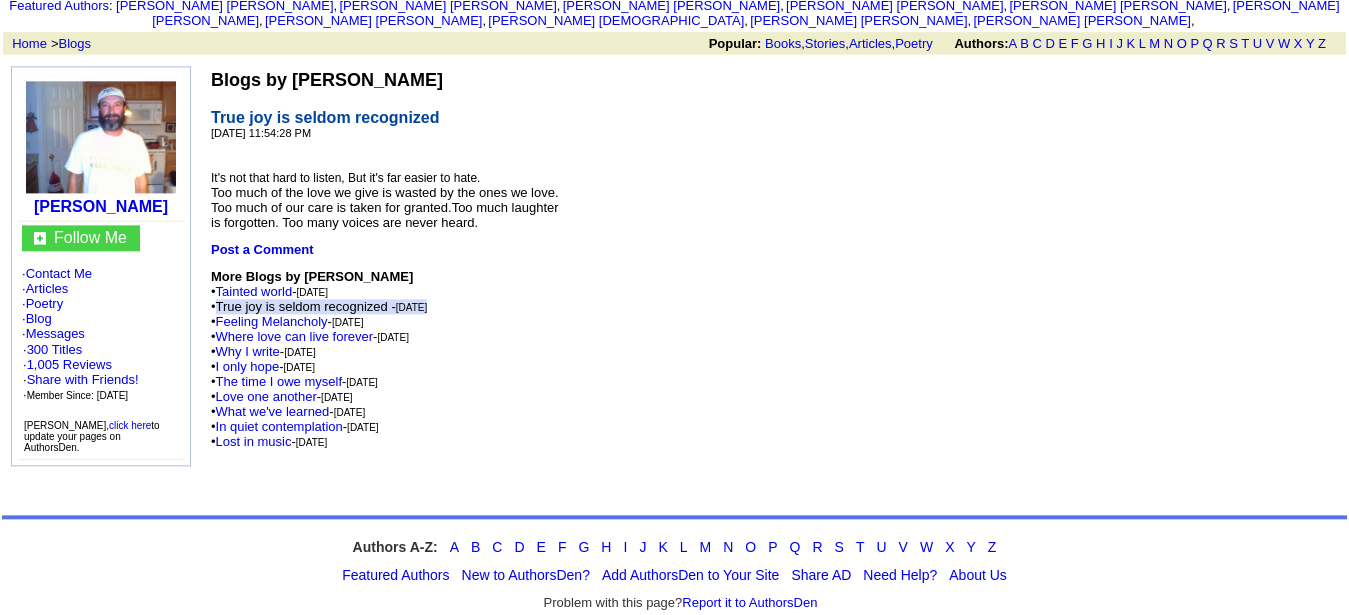scroll, scrollTop: 136, scrollLeft: 0, axis: vertical 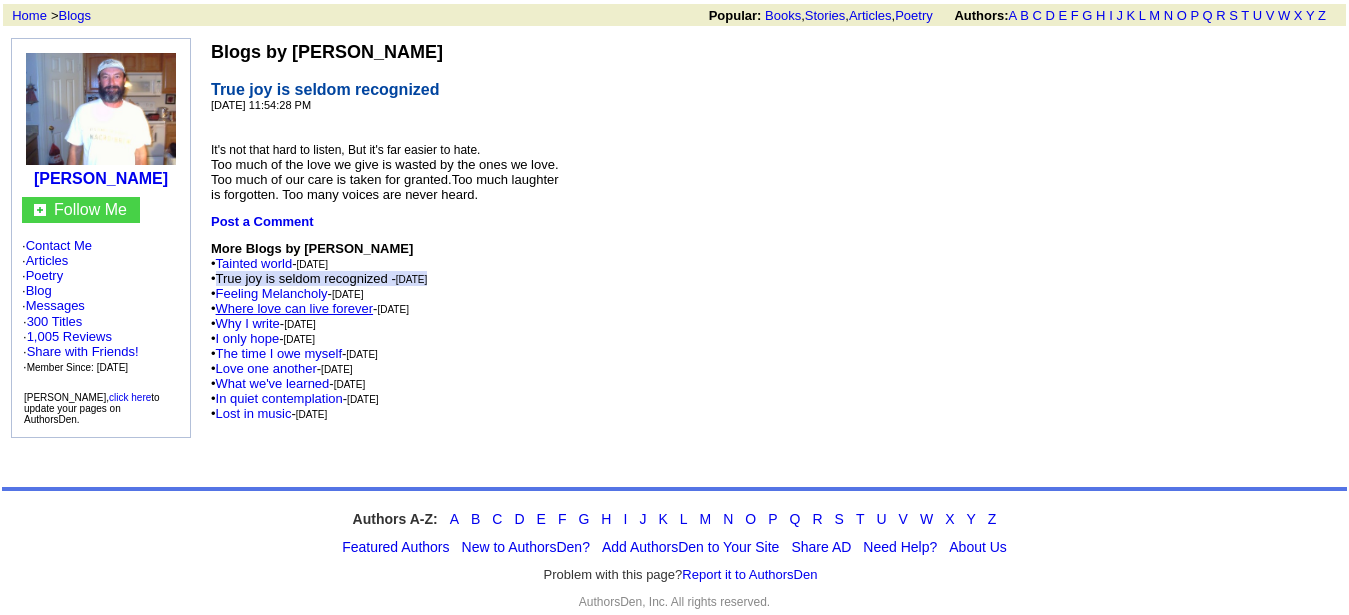 click on "Where love can live forever" at bounding box center [295, 308] 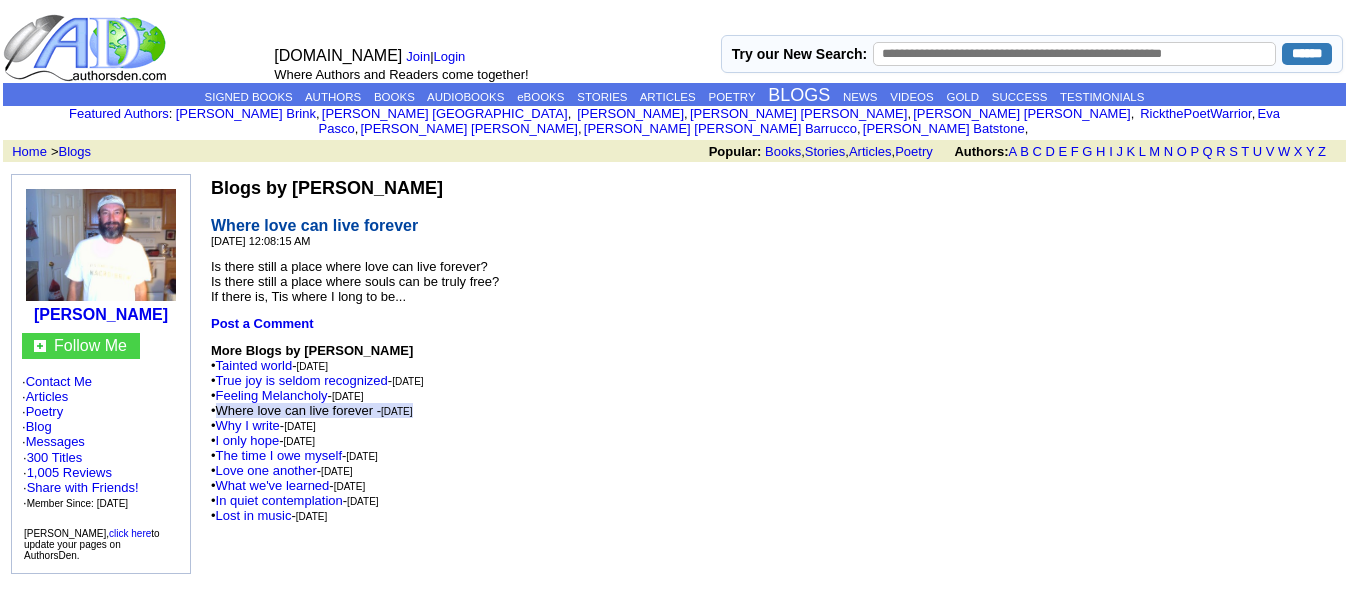 scroll, scrollTop: 0, scrollLeft: 0, axis: both 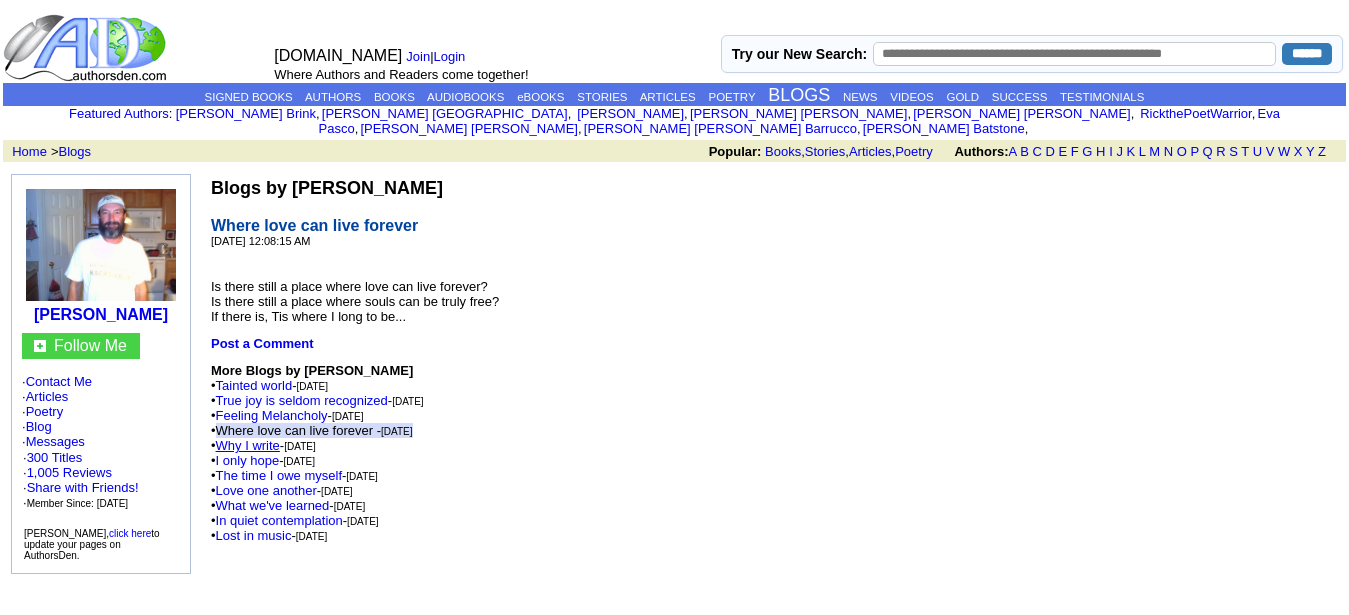 click on "Why I write" at bounding box center (248, 445) 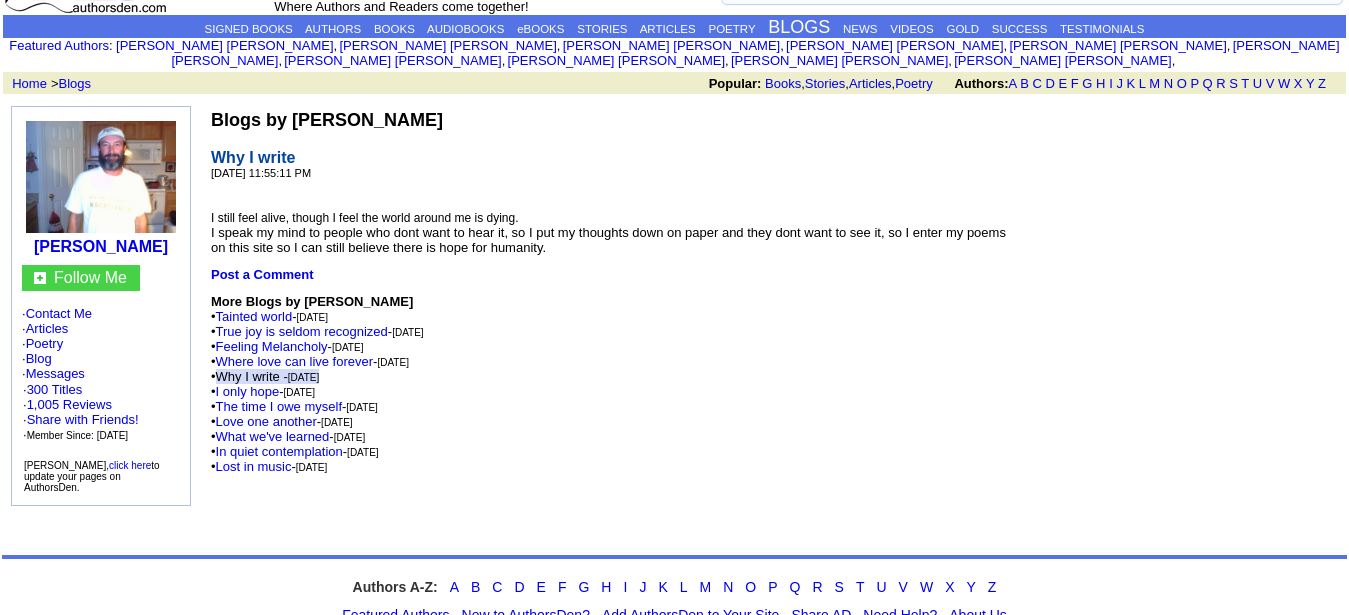 scroll, scrollTop: 102, scrollLeft: 0, axis: vertical 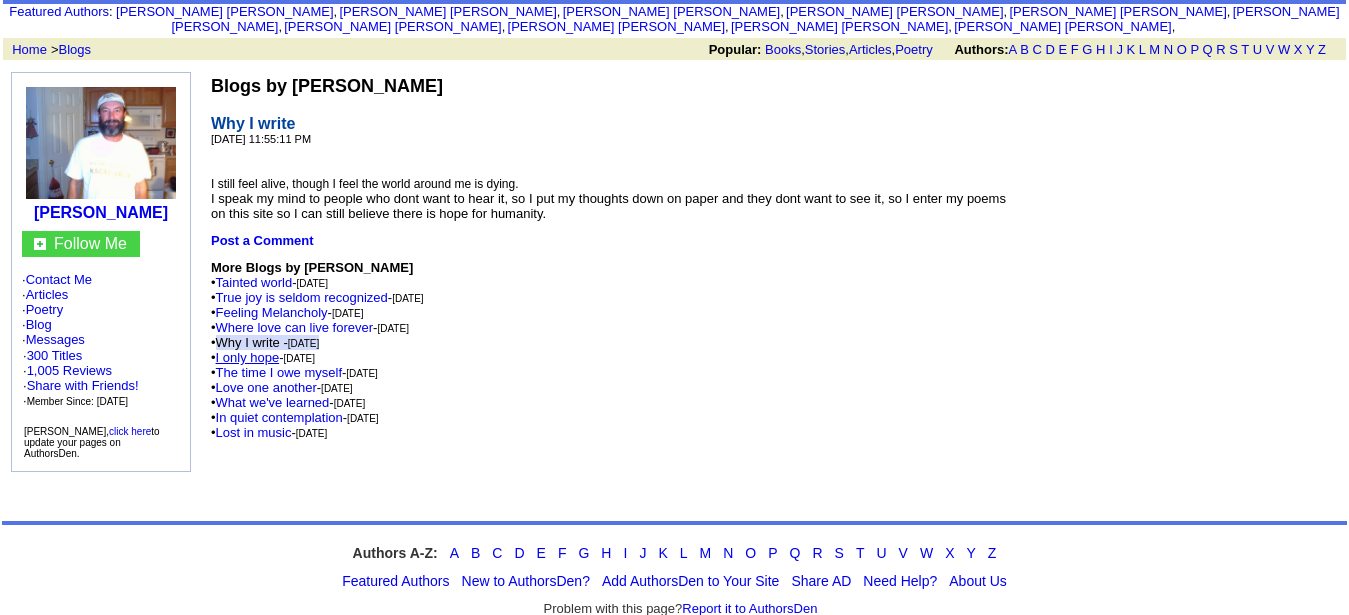 click on "I only hope" at bounding box center (248, 357) 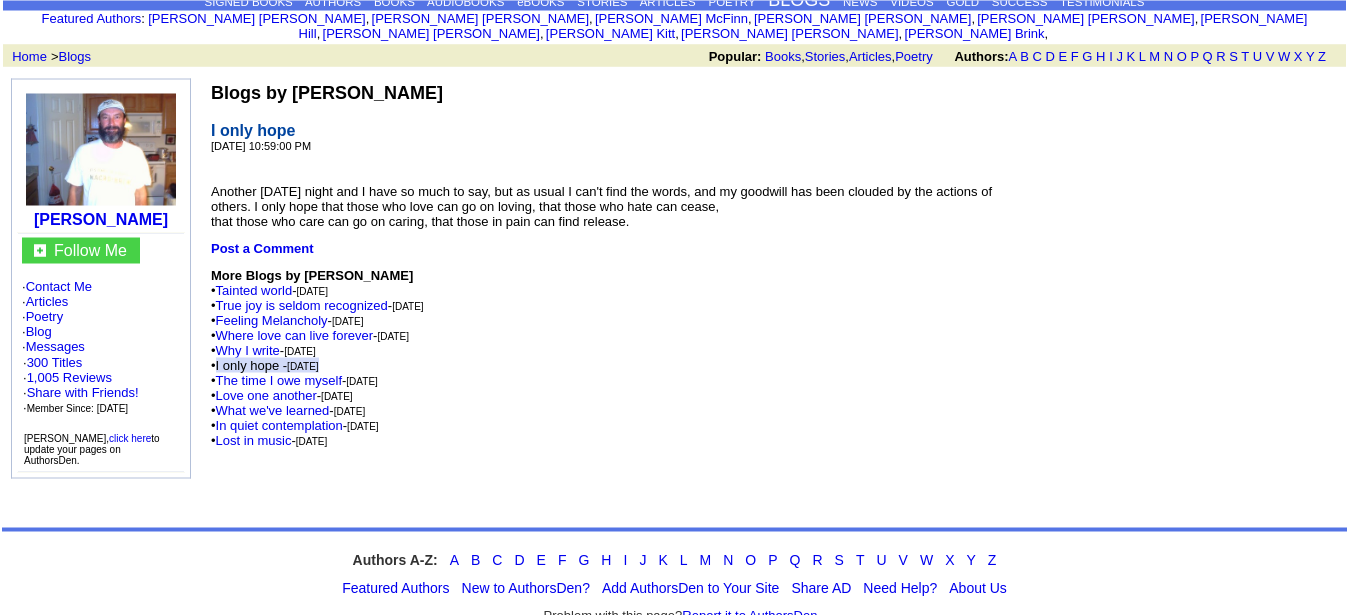 scroll, scrollTop: 102, scrollLeft: 0, axis: vertical 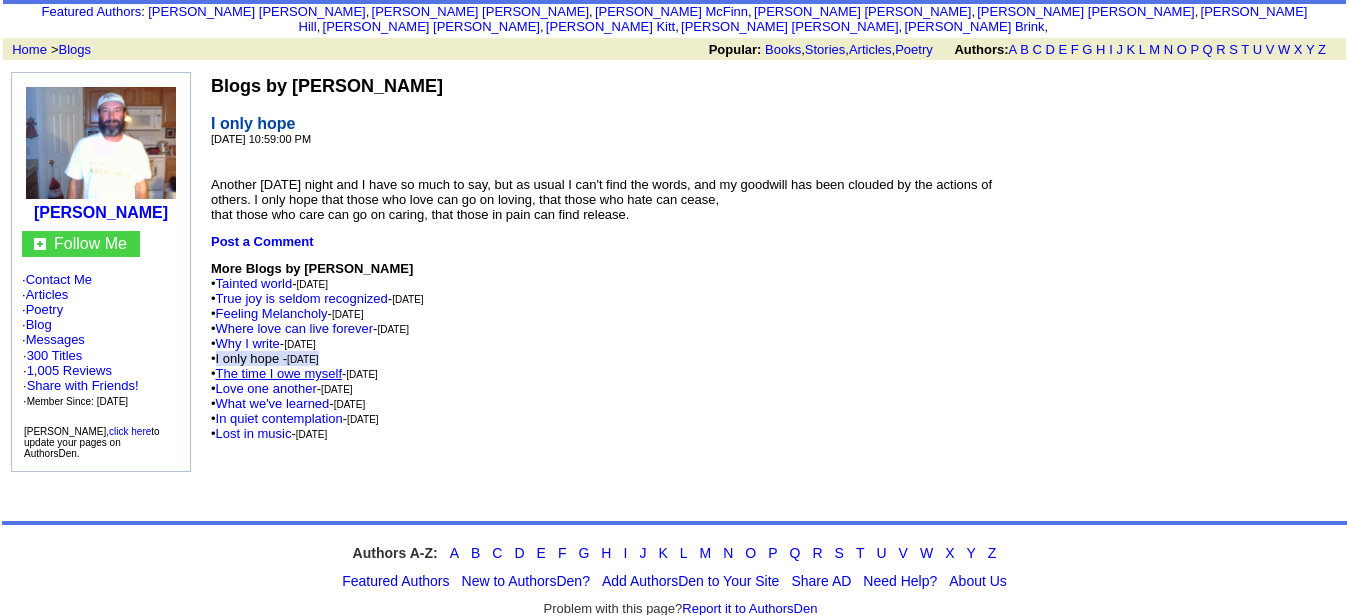 click on "The time I owe myself" at bounding box center [279, 373] 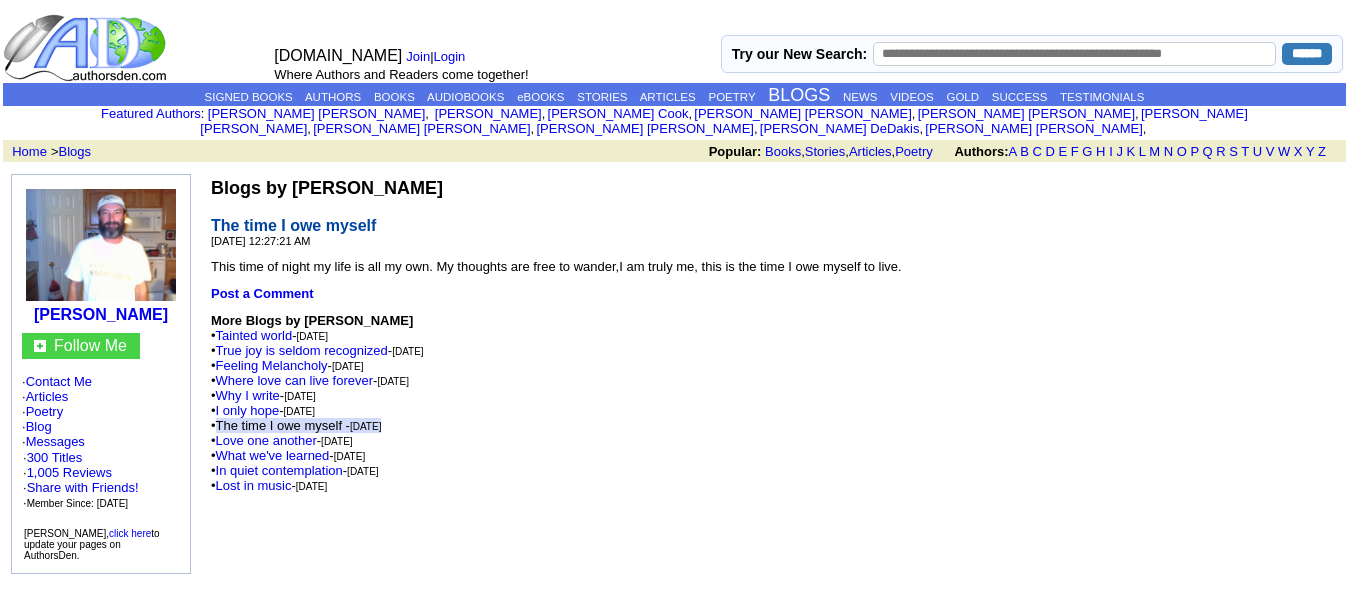 scroll, scrollTop: 0, scrollLeft: 0, axis: both 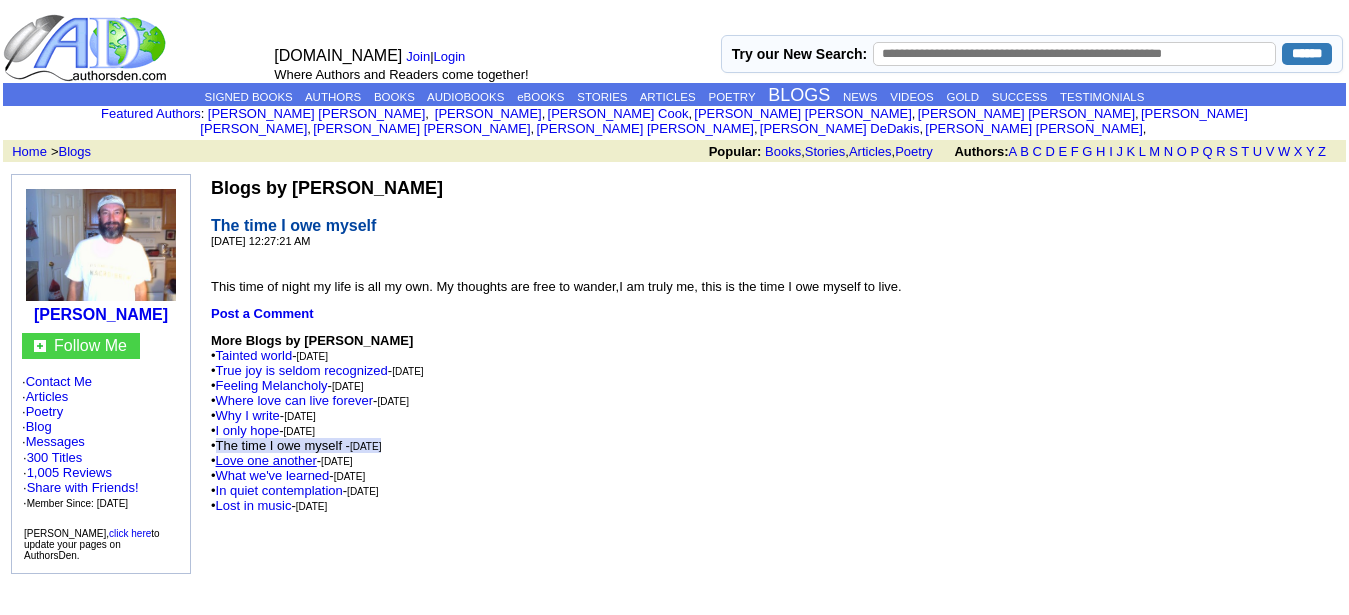click on "Love one another" at bounding box center (266, 460) 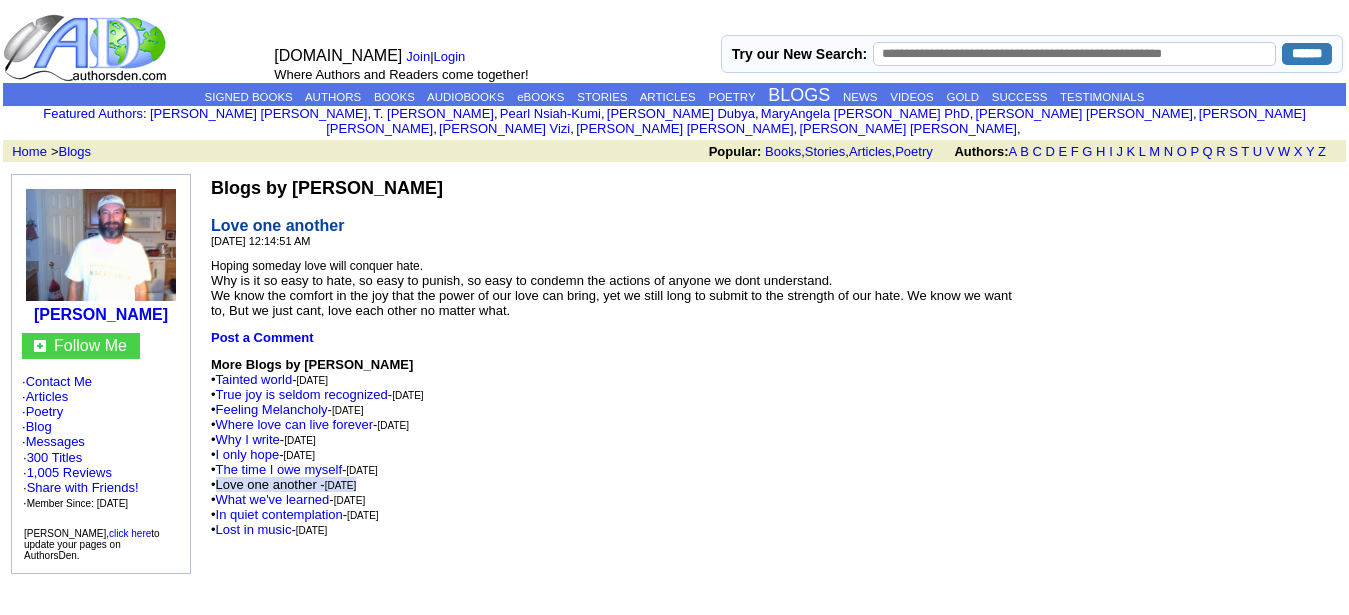 scroll, scrollTop: 0, scrollLeft: 0, axis: both 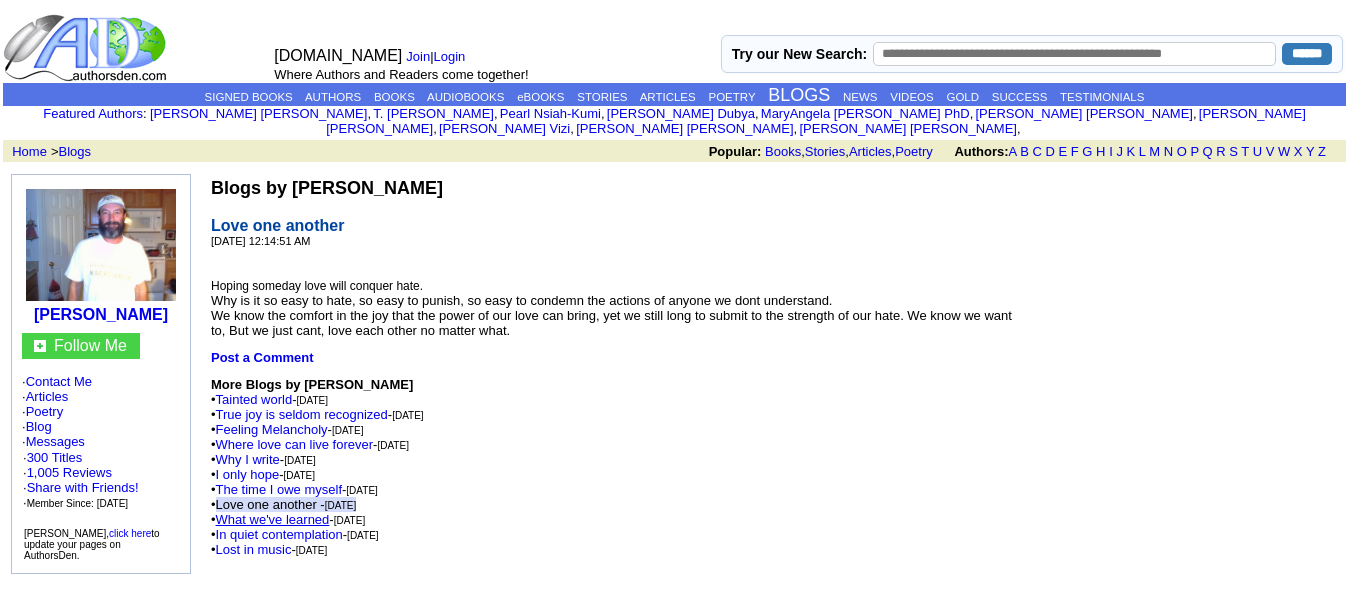 click on "What  we've learned" at bounding box center [273, 519] 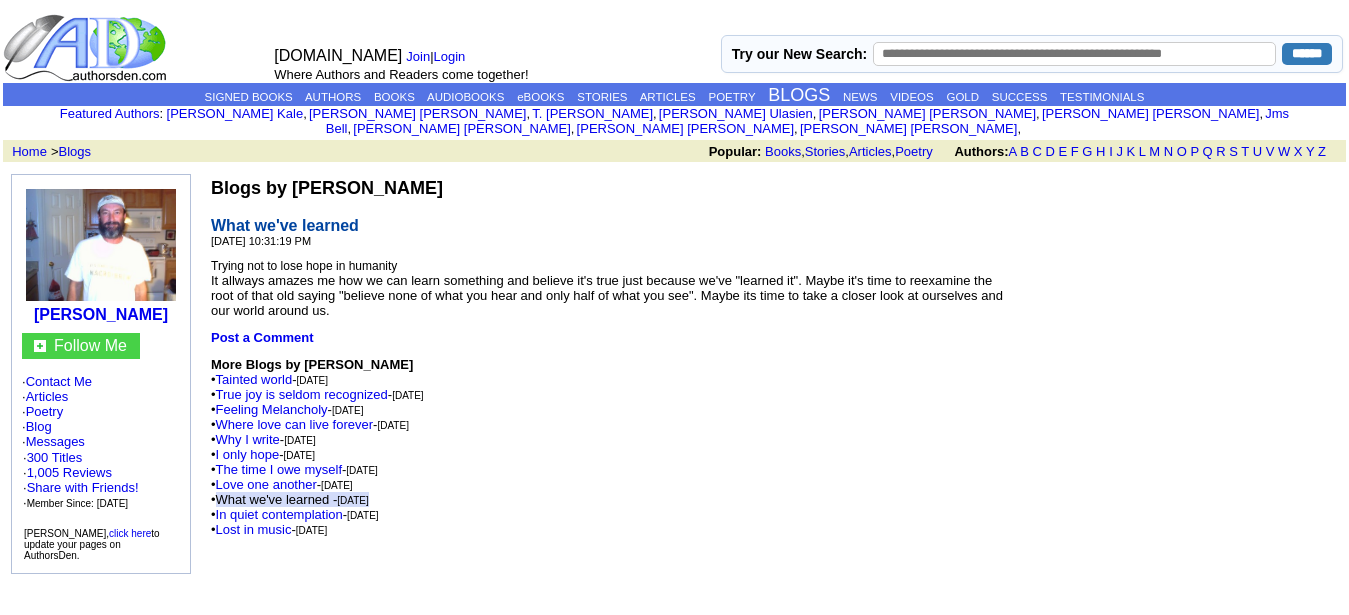 scroll, scrollTop: 0, scrollLeft: 0, axis: both 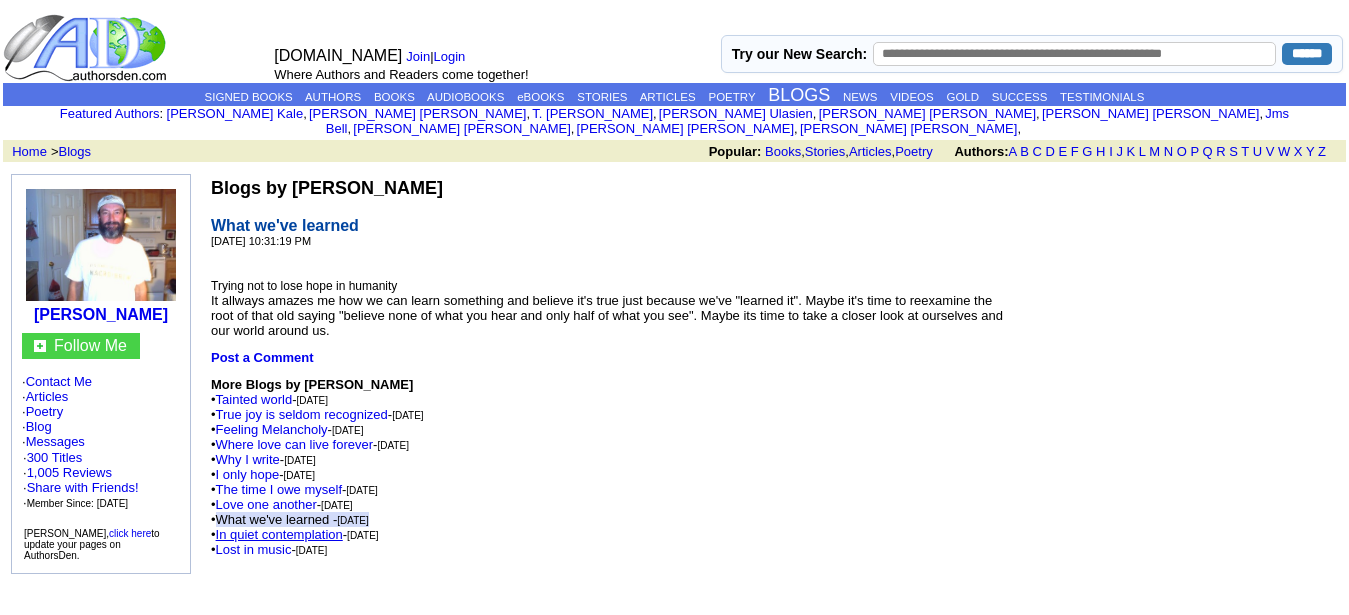 click on "In quiet contemplation" at bounding box center [279, 534] 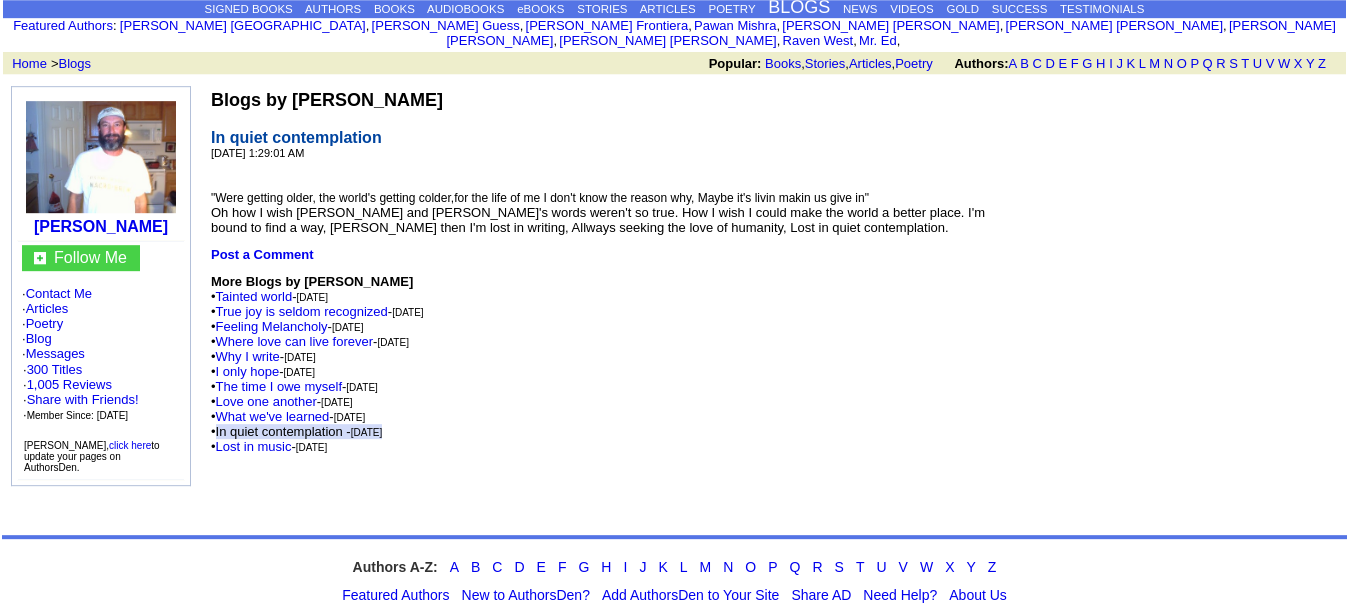 scroll, scrollTop: 102, scrollLeft: 0, axis: vertical 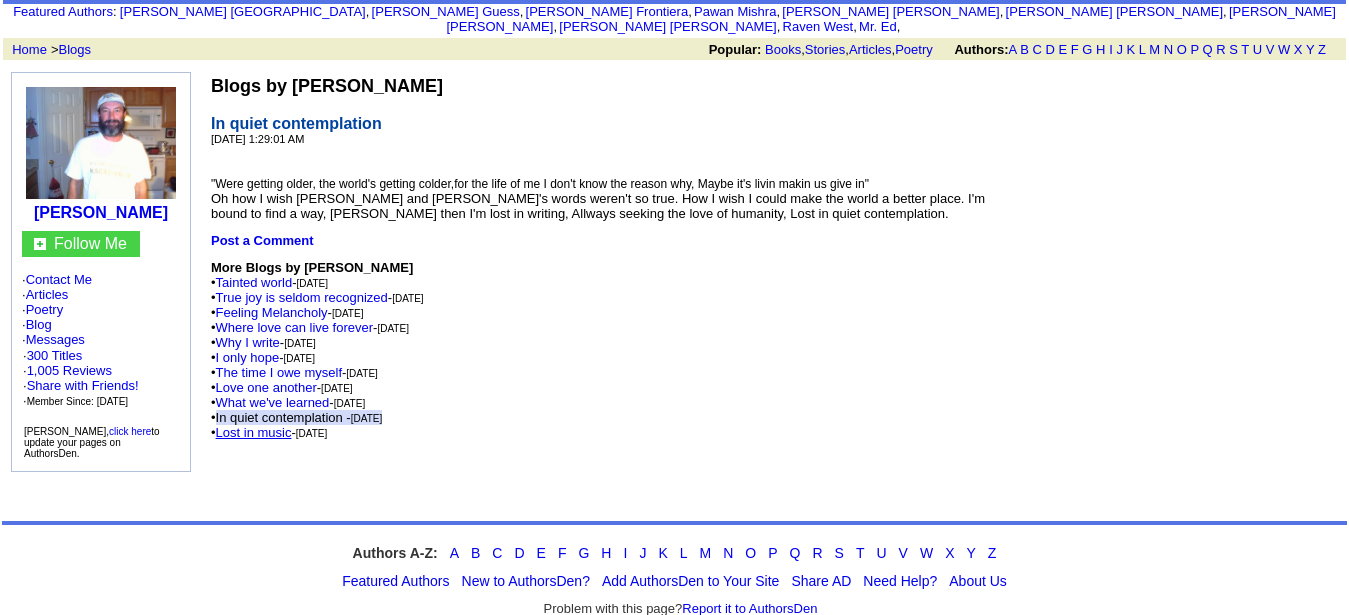 click on "Lost in music" at bounding box center (254, 432) 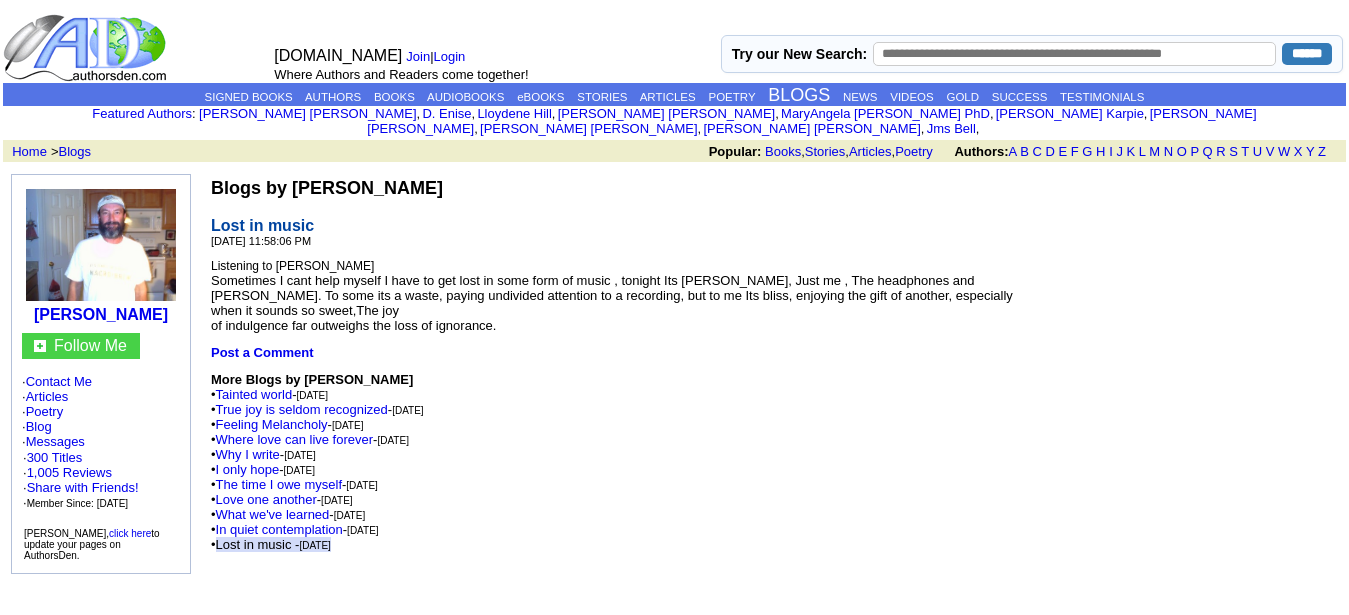 scroll, scrollTop: 0, scrollLeft: 0, axis: both 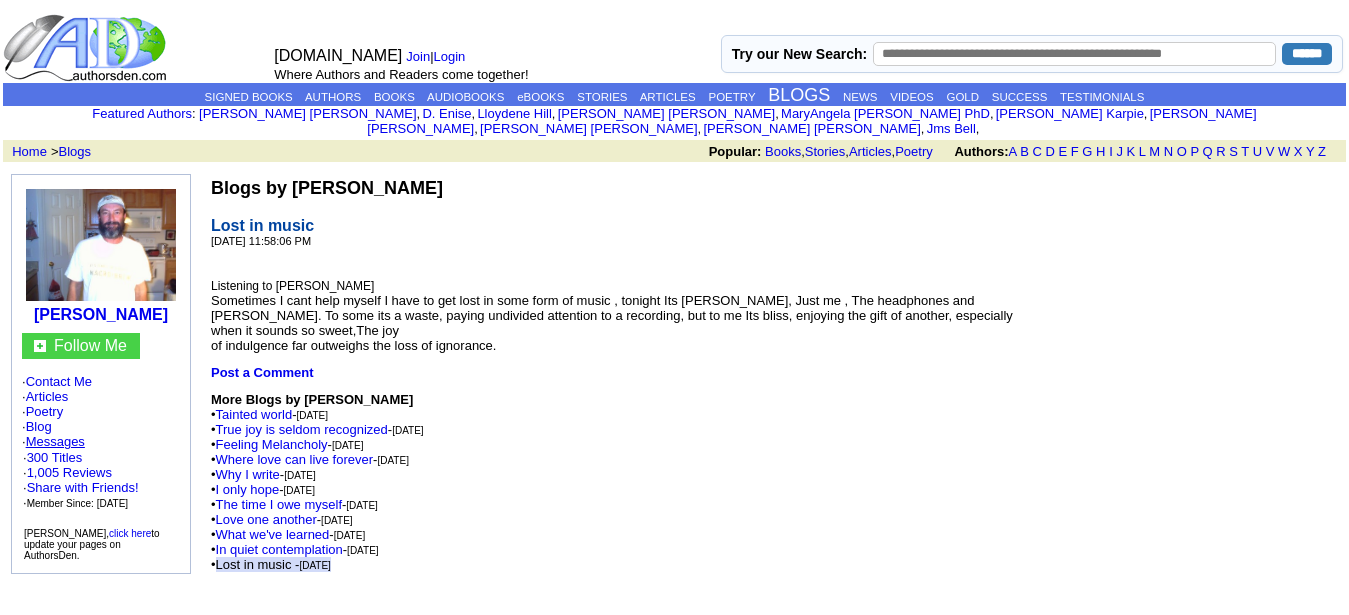 click on "Messages" 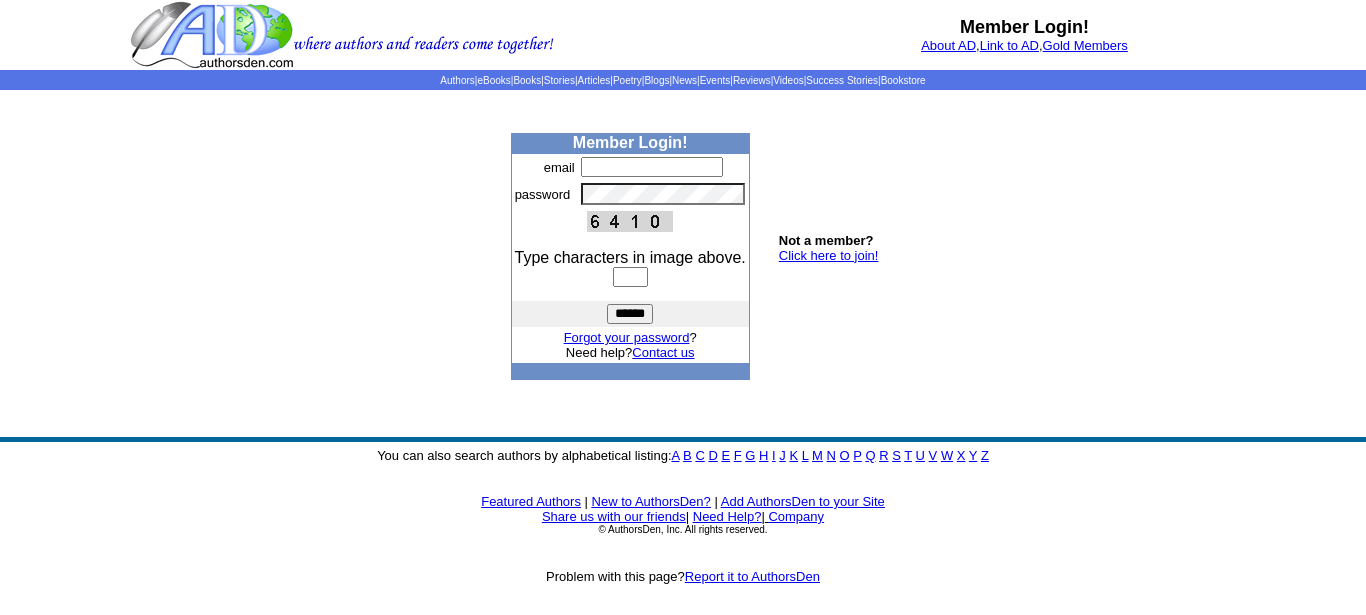 scroll, scrollTop: 0, scrollLeft: 0, axis: both 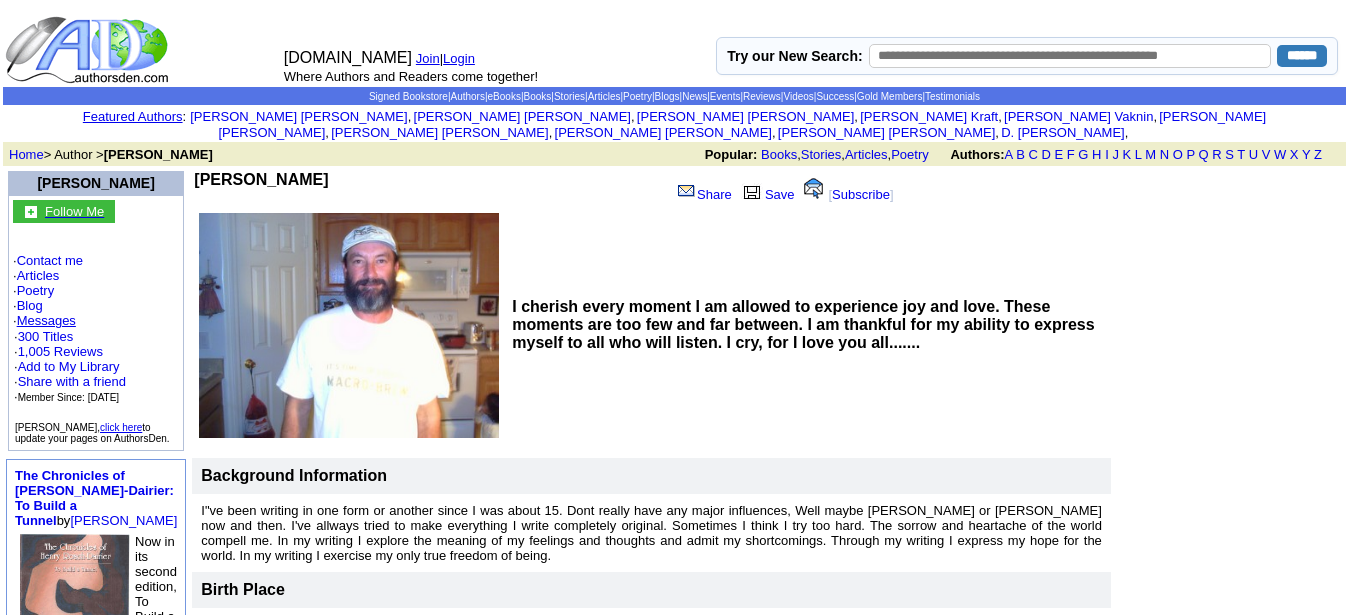 click on "Follow Me" at bounding box center [74, 211] 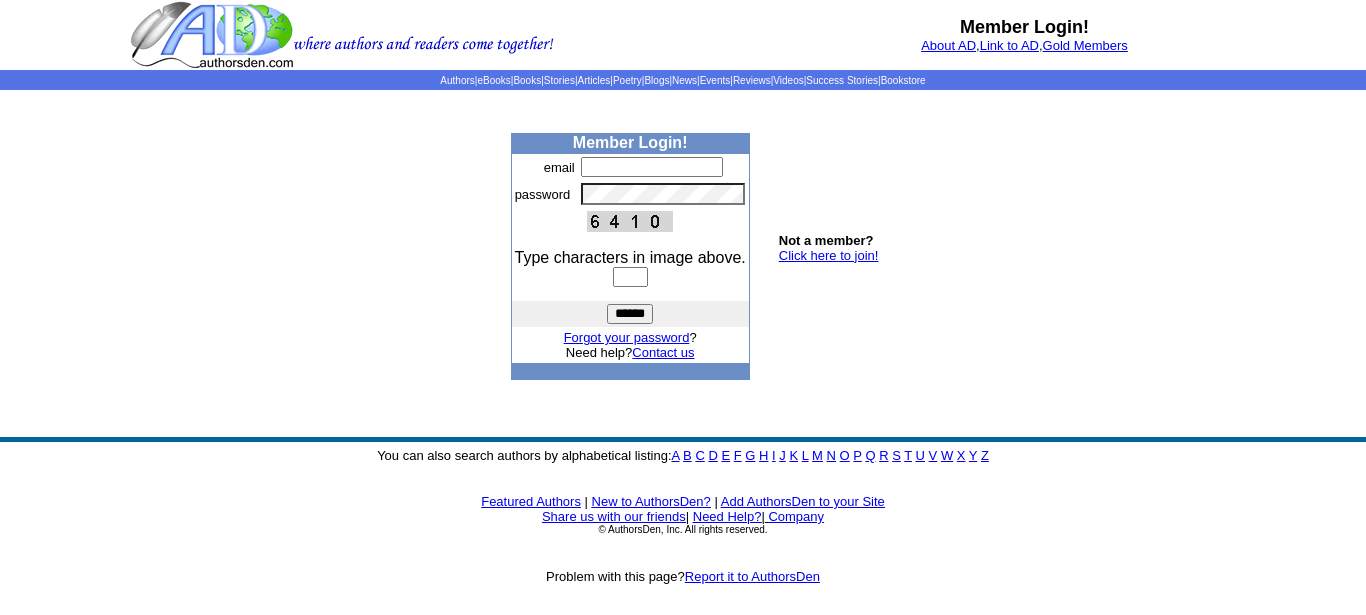 scroll, scrollTop: 0, scrollLeft: 0, axis: both 